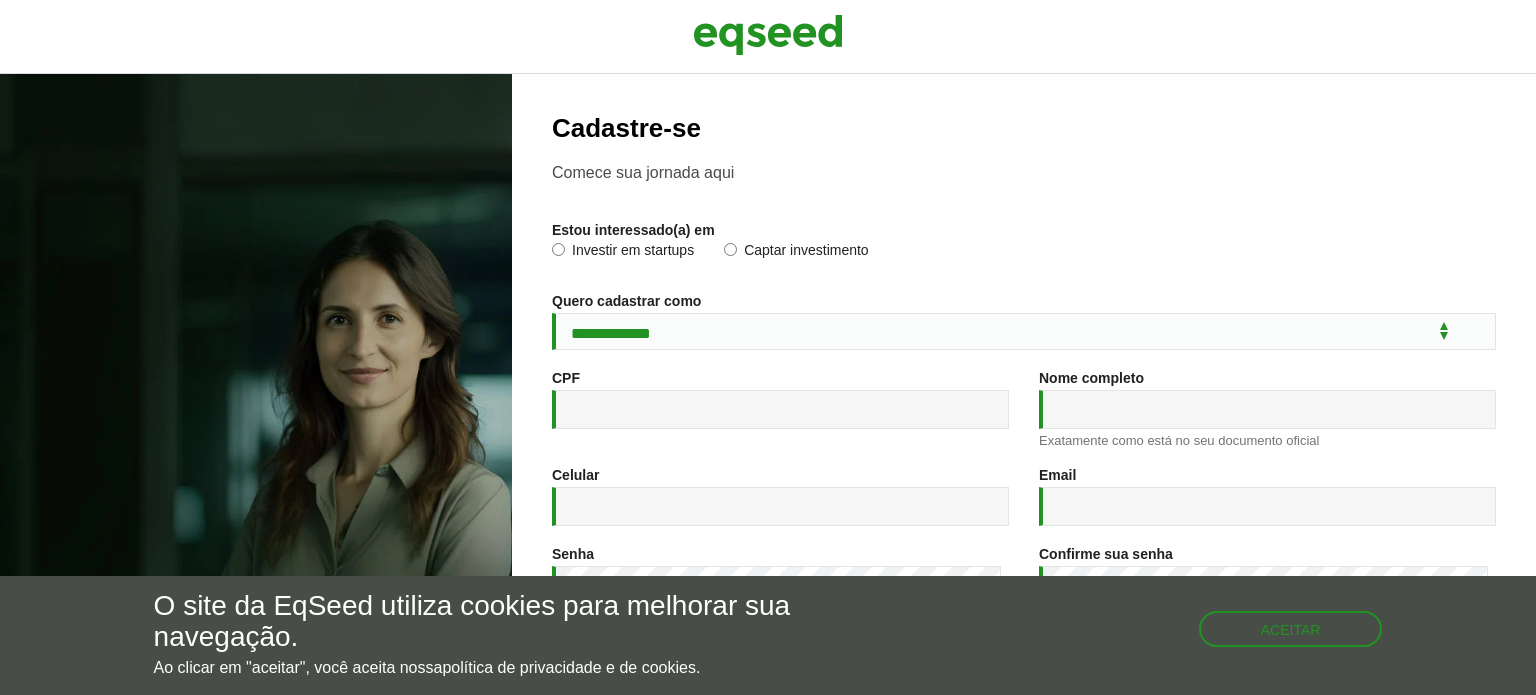 scroll, scrollTop: 0, scrollLeft: 0, axis: both 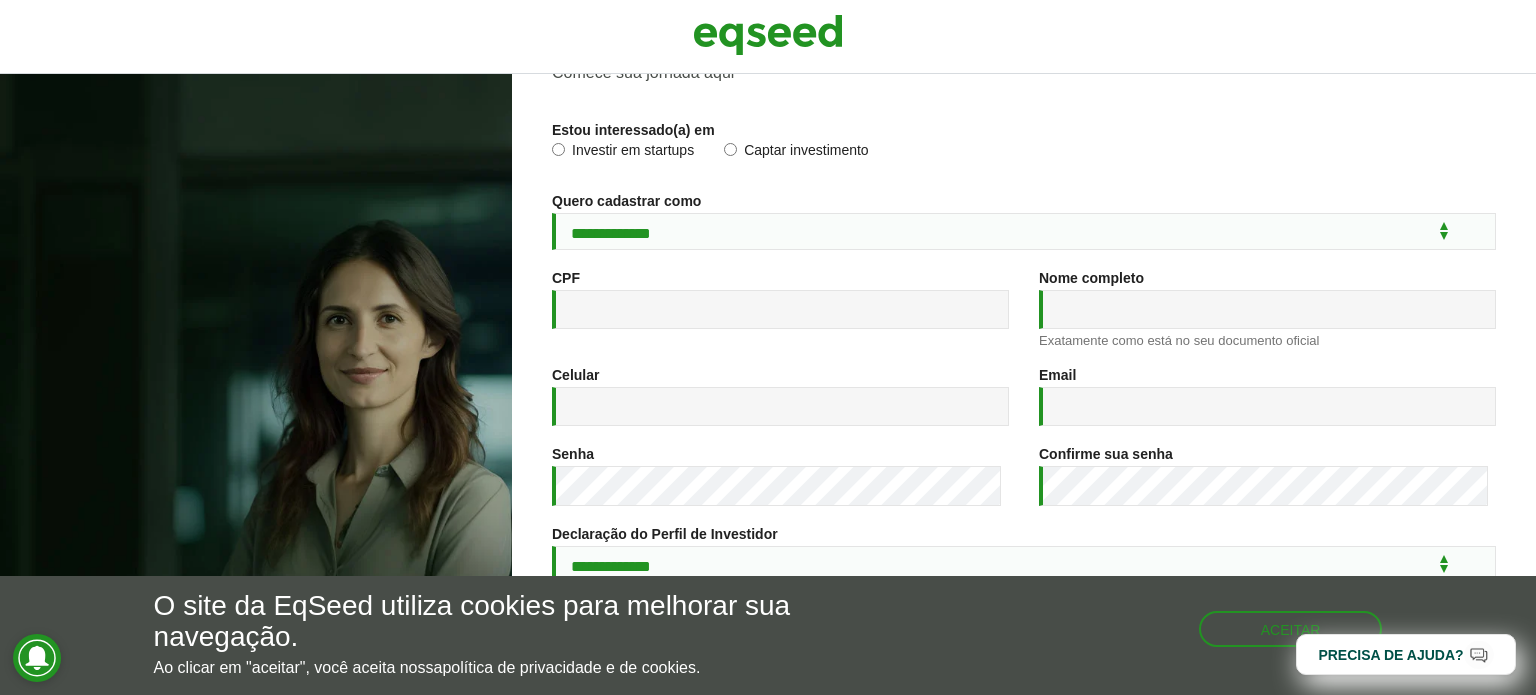 click on "Investir em startups" at bounding box center (623, 153) 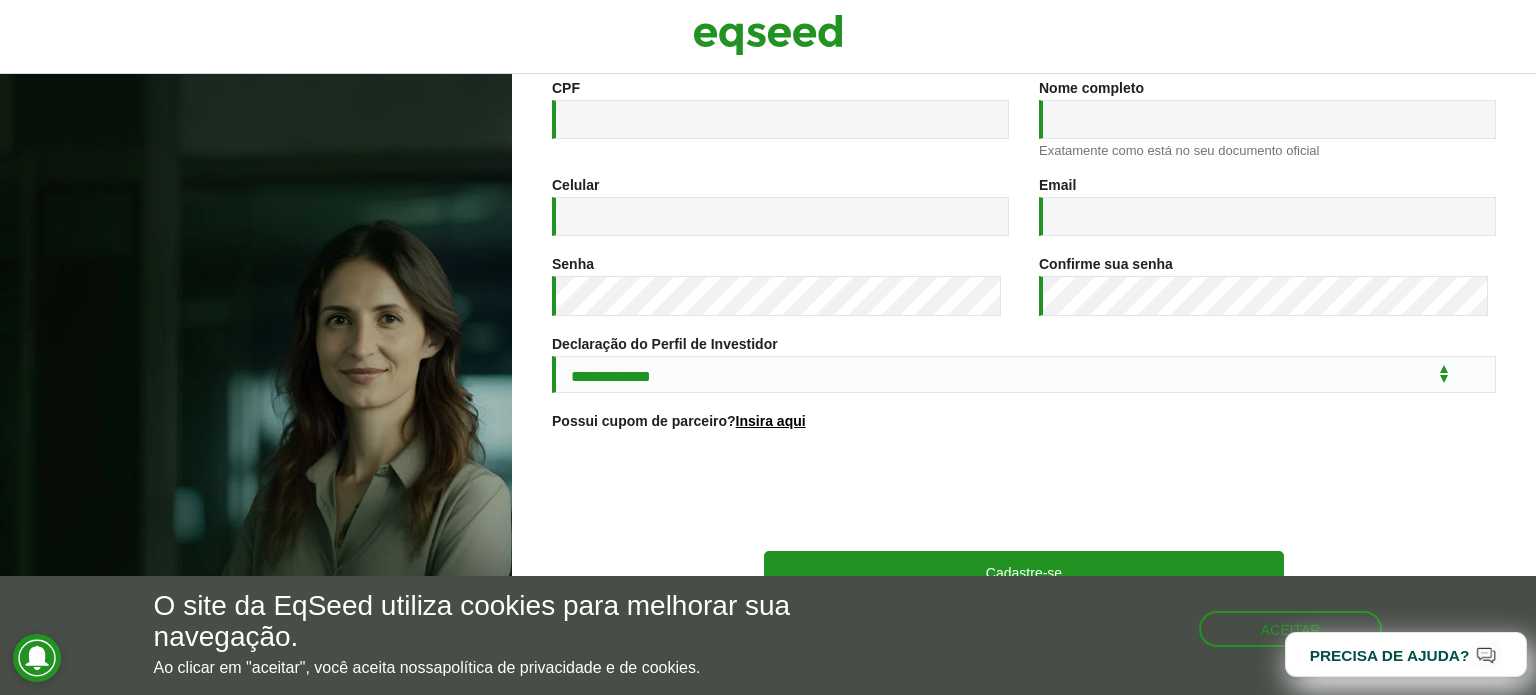 scroll, scrollTop: 300, scrollLeft: 0, axis: vertical 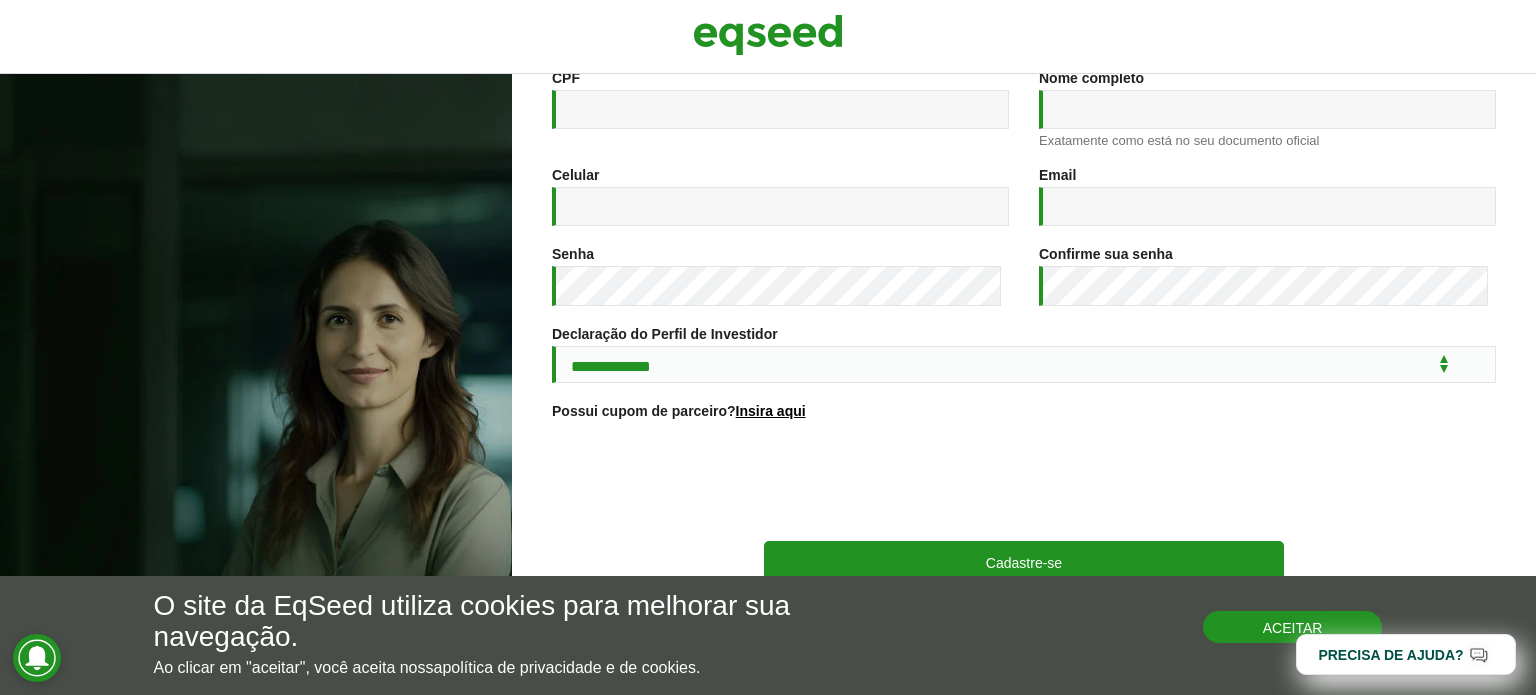 click on "Aceitar" at bounding box center [1293, 627] 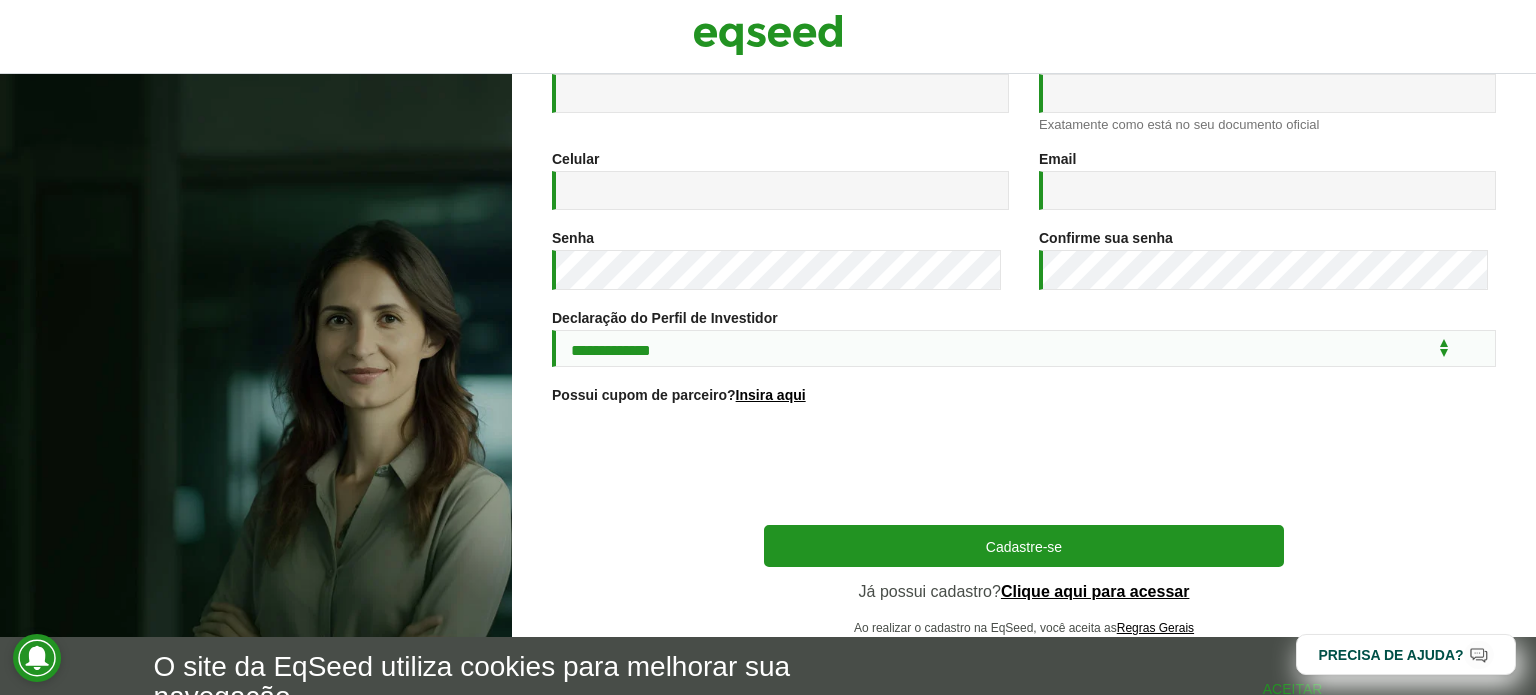 scroll, scrollTop: 332, scrollLeft: 0, axis: vertical 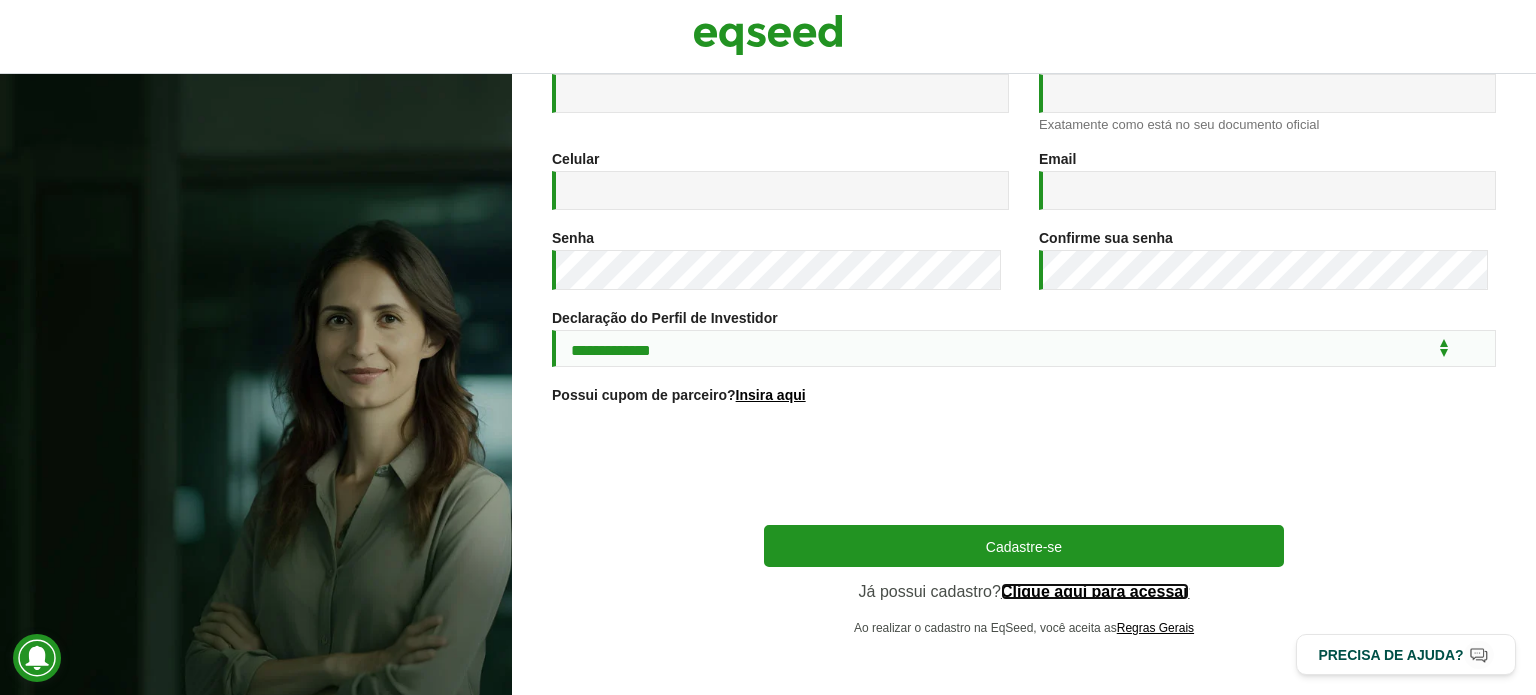 click on "Clique aqui para acessar" at bounding box center [1095, 592] 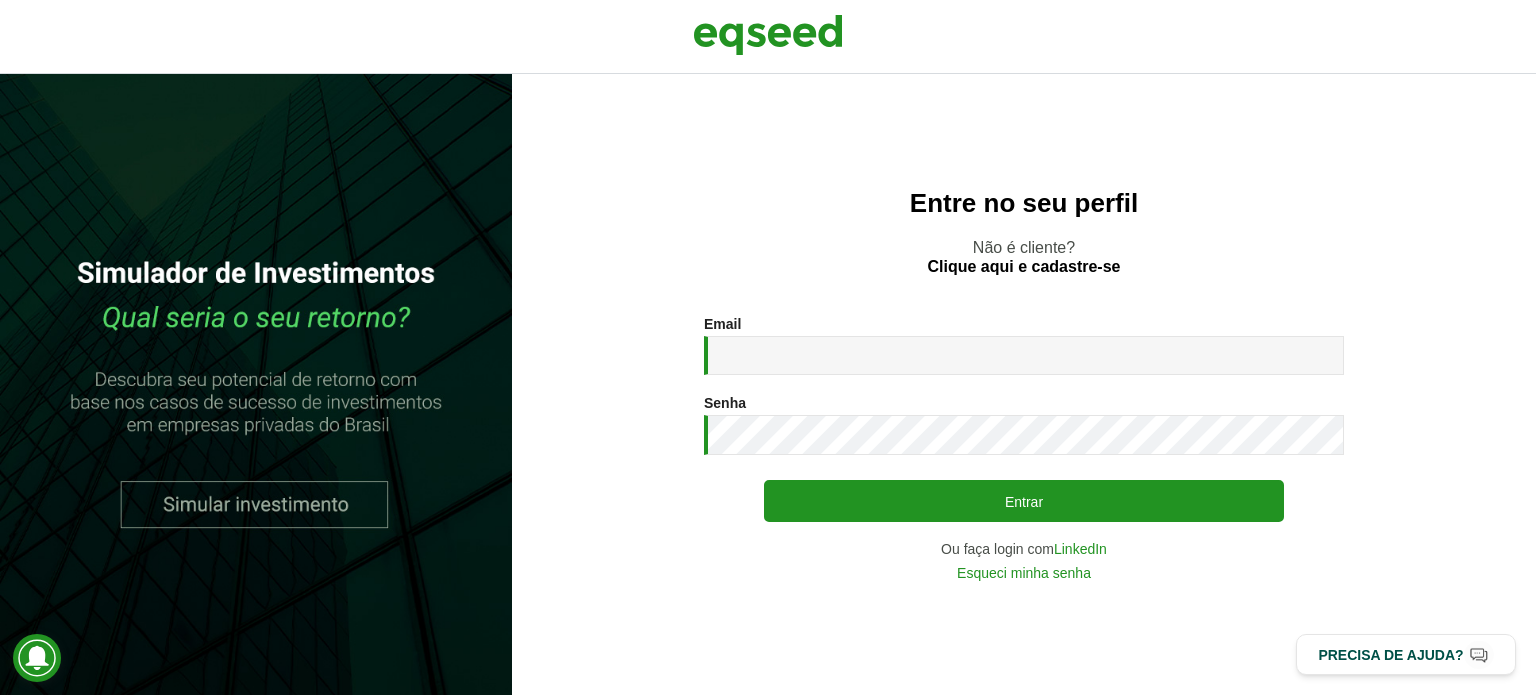 scroll, scrollTop: 0, scrollLeft: 0, axis: both 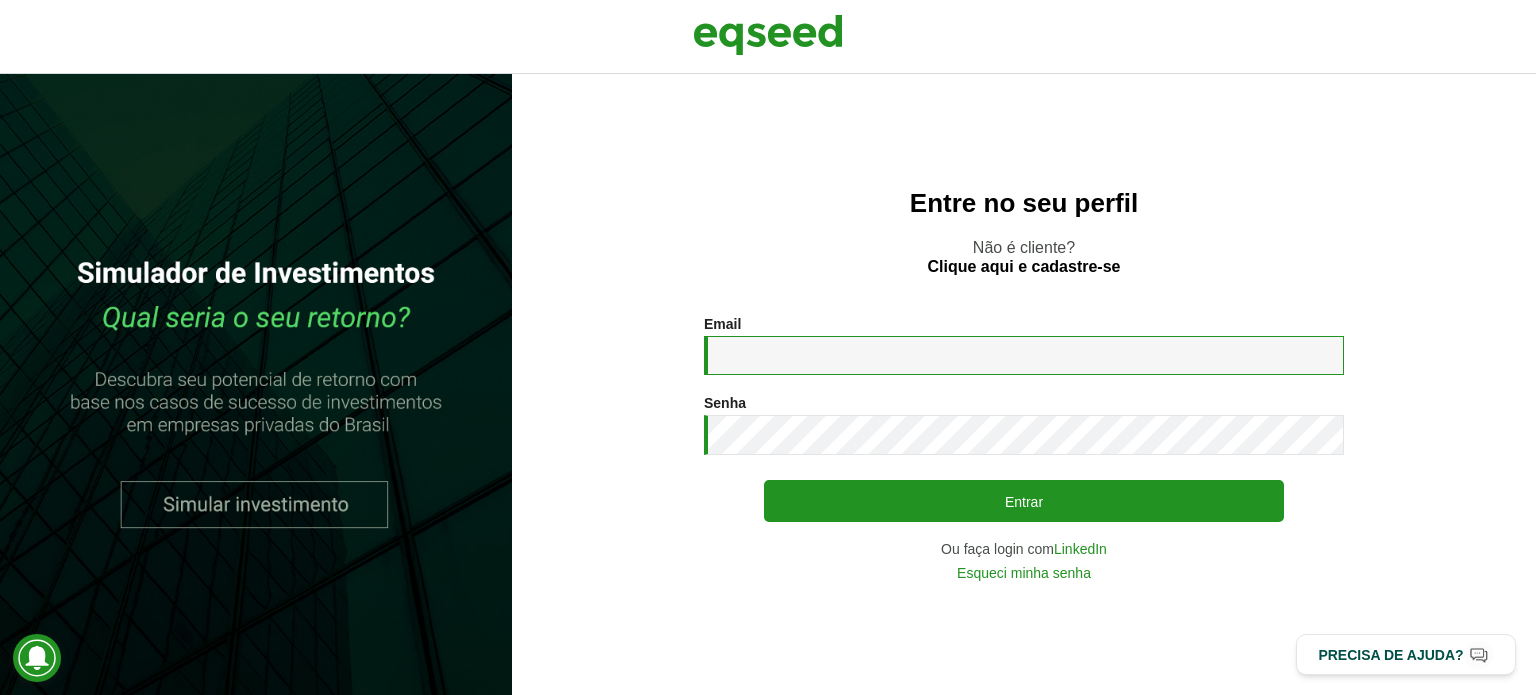 click on "Email  *" at bounding box center (1024, 355) 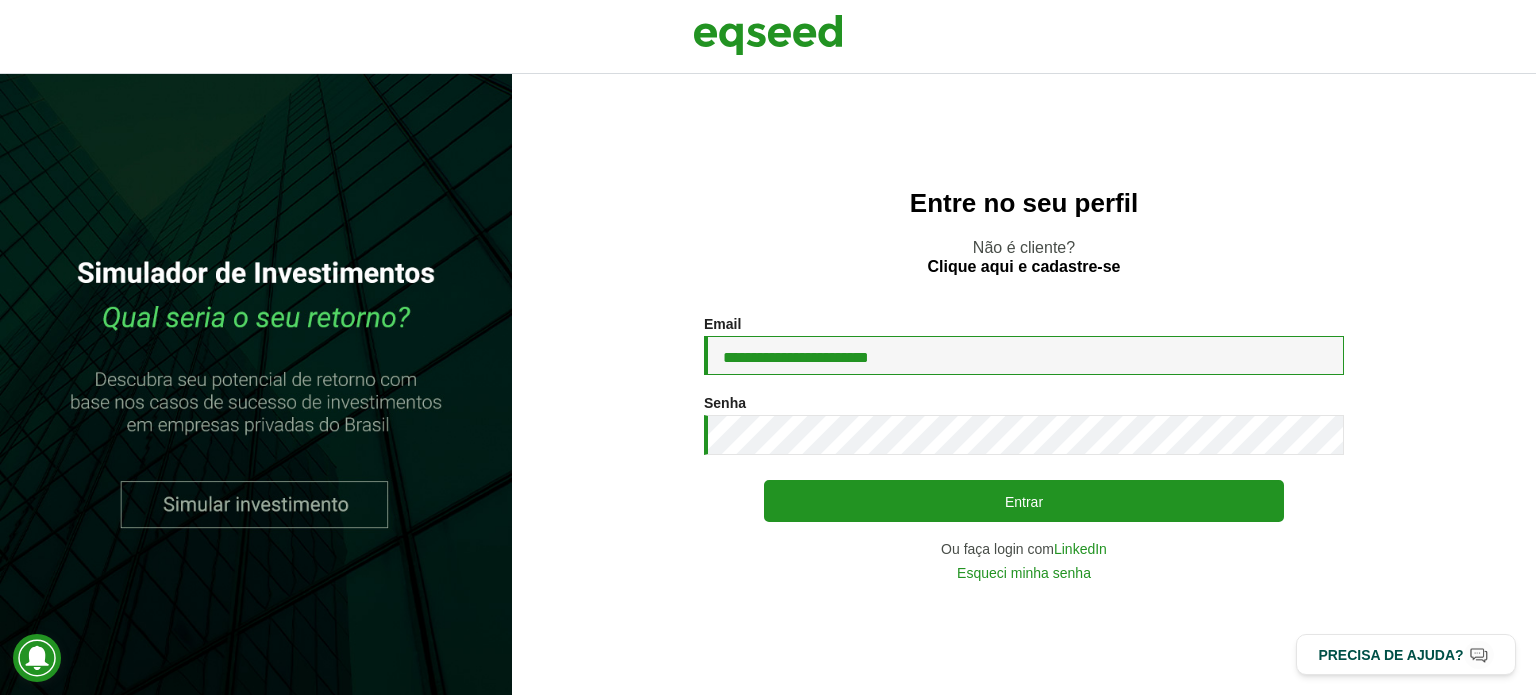 type on "**********" 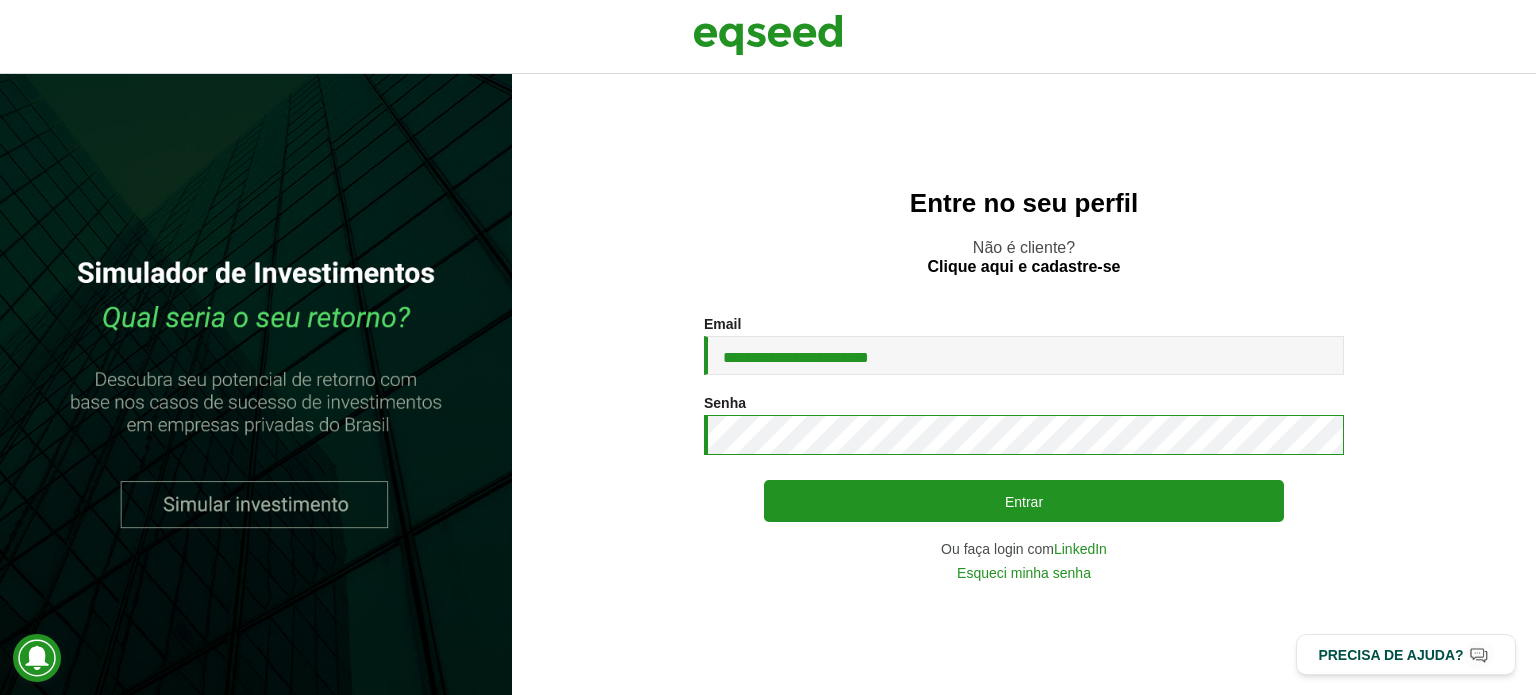 click on "Entrar" at bounding box center [1024, 501] 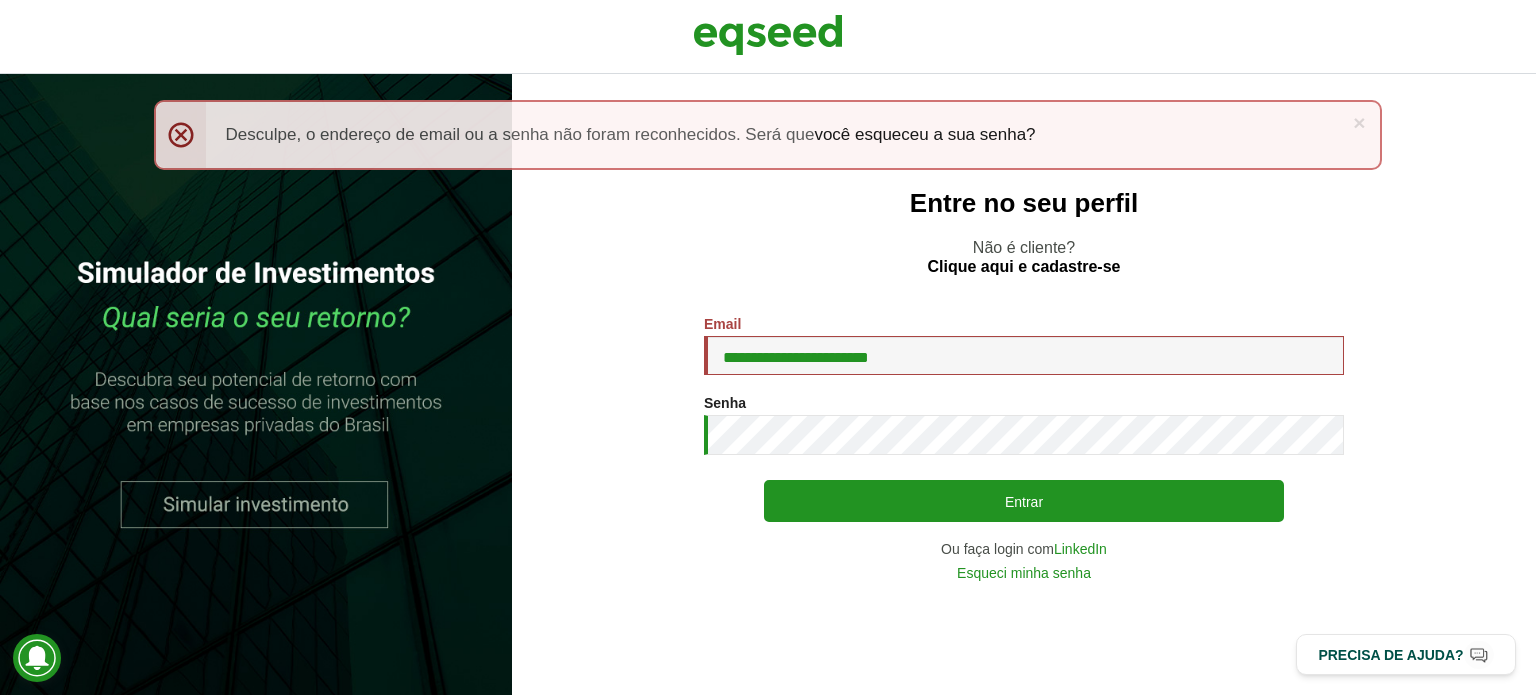 scroll, scrollTop: 0, scrollLeft: 0, axis: both 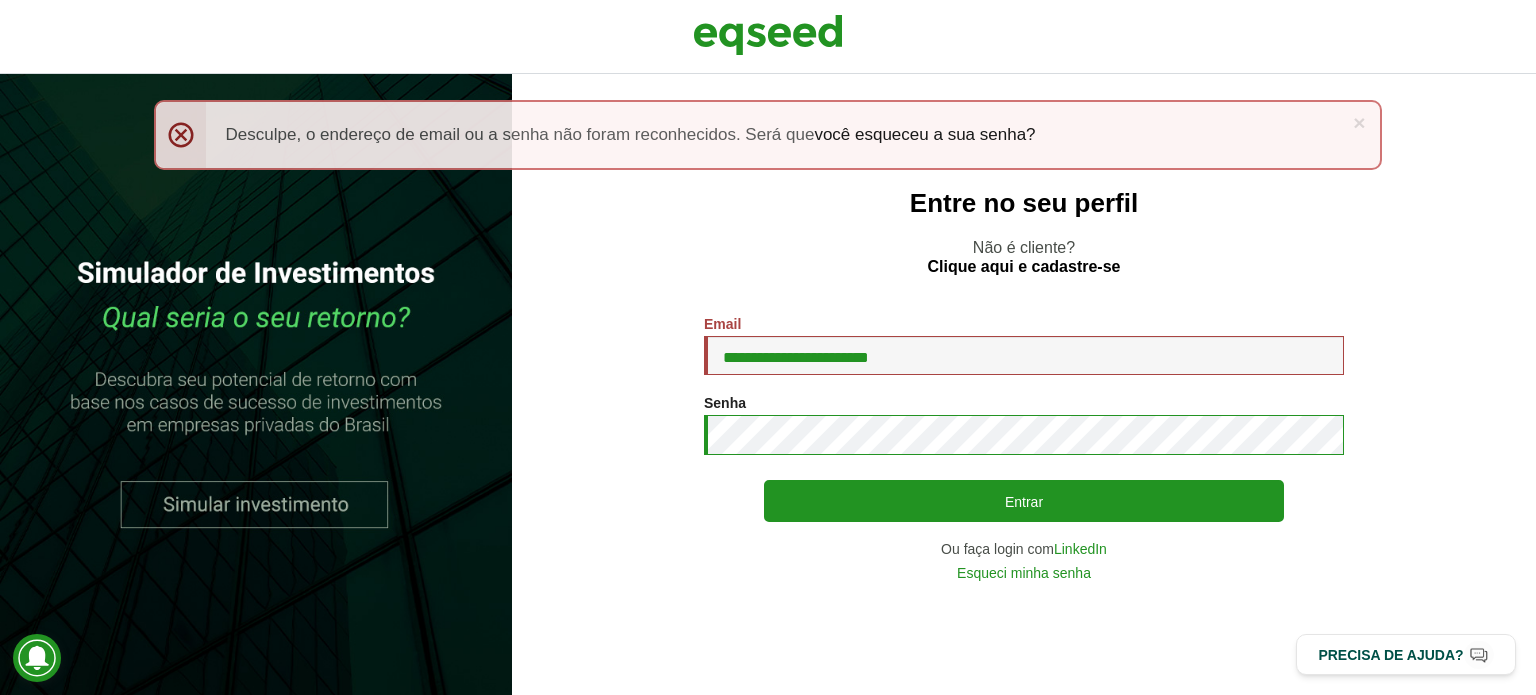 click on "Entrar" at bounding box center [1024, 501] 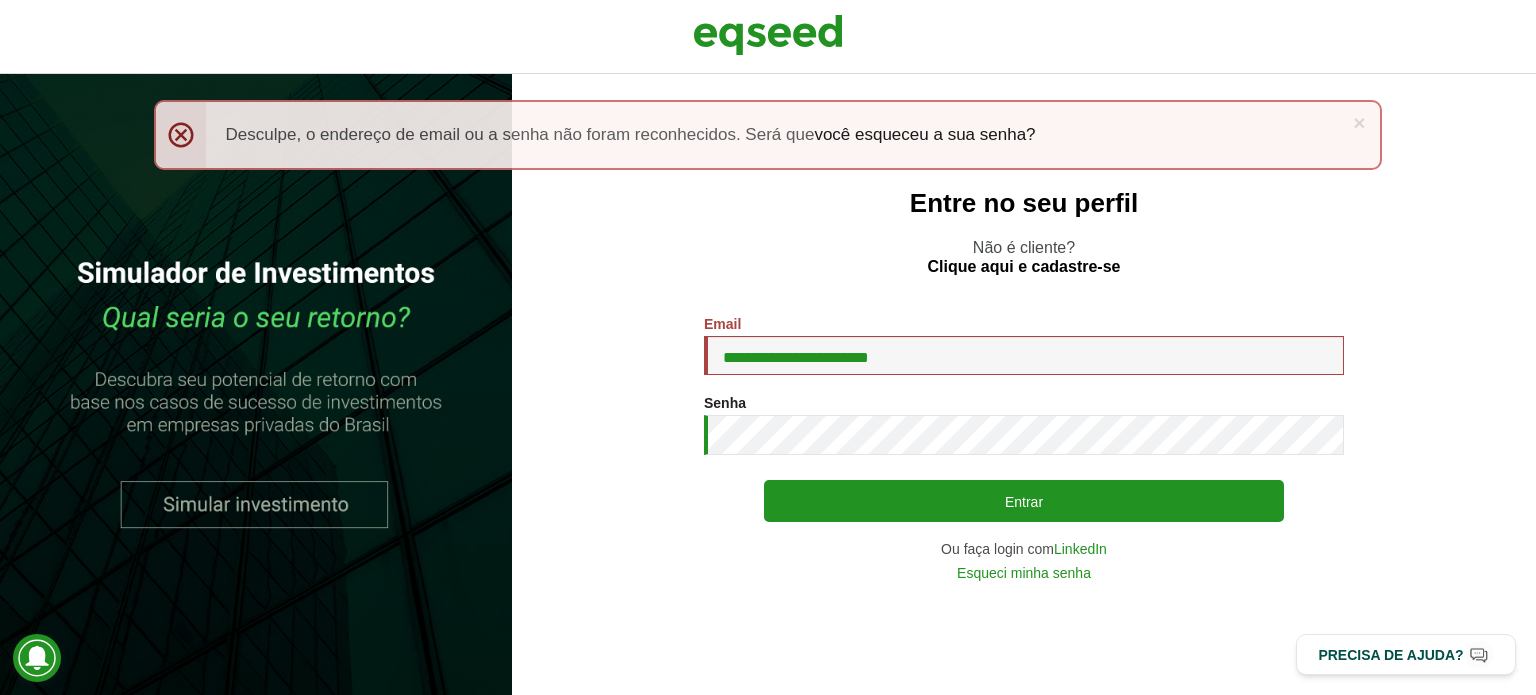 scroll, scrollTop: 0, scrollLeft: 0, axis: both 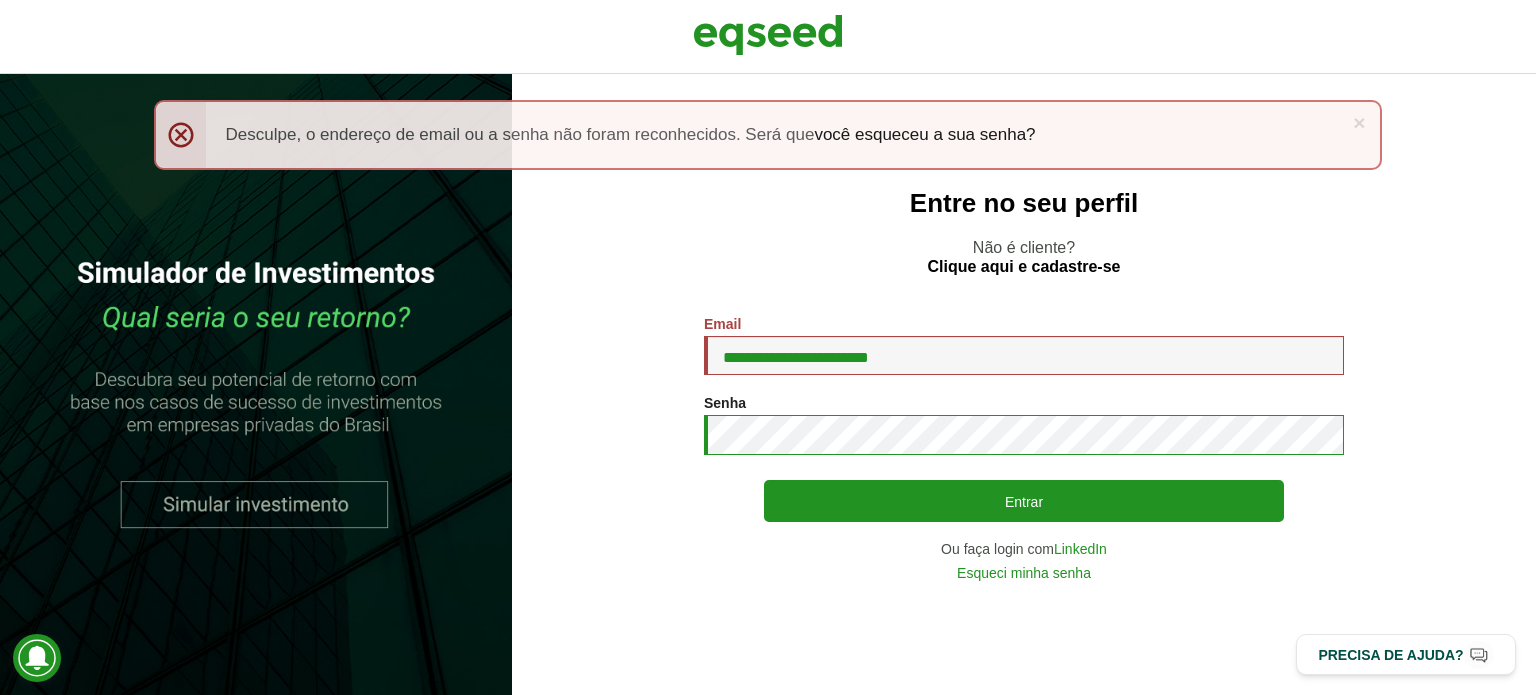 click on "Entrar" at bounding box center (1024, 501) 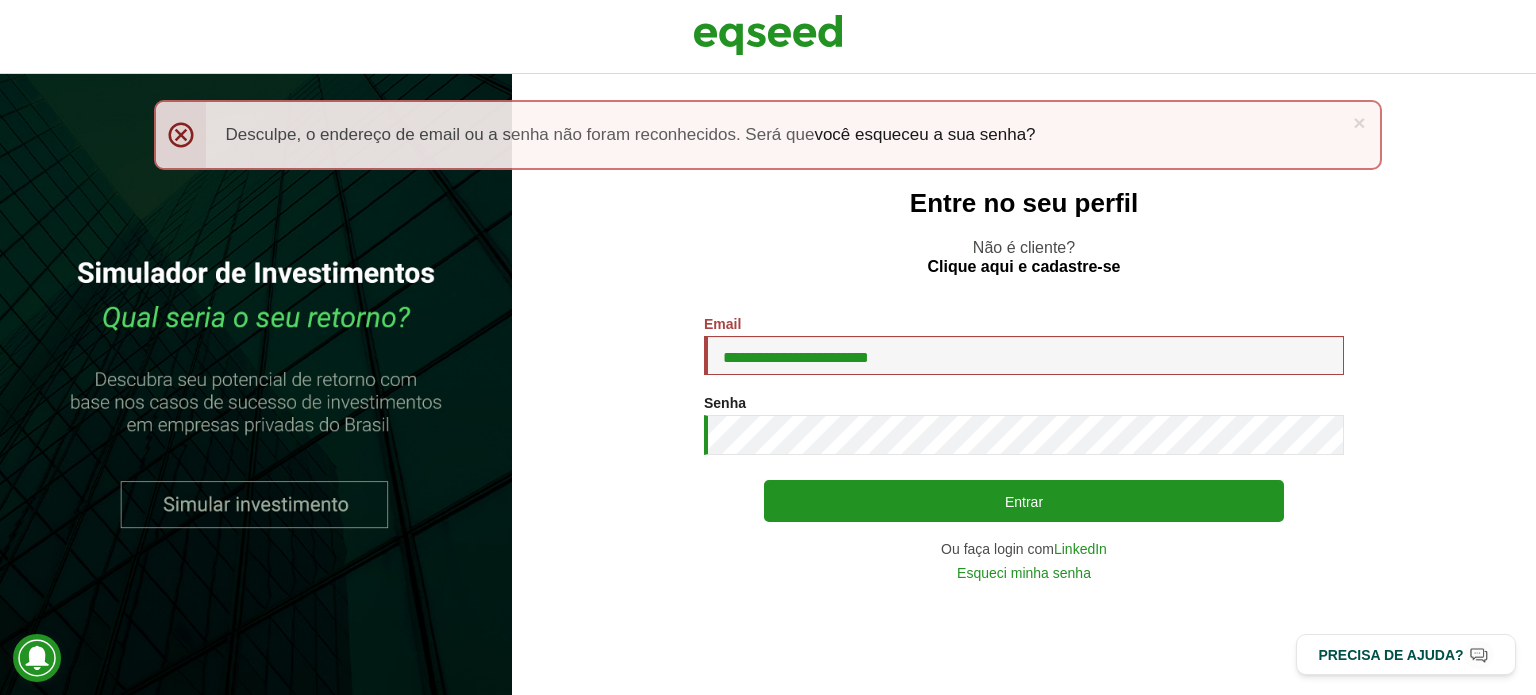 scroll, scrollTop: 0, scrollLeft: 0, axis: both 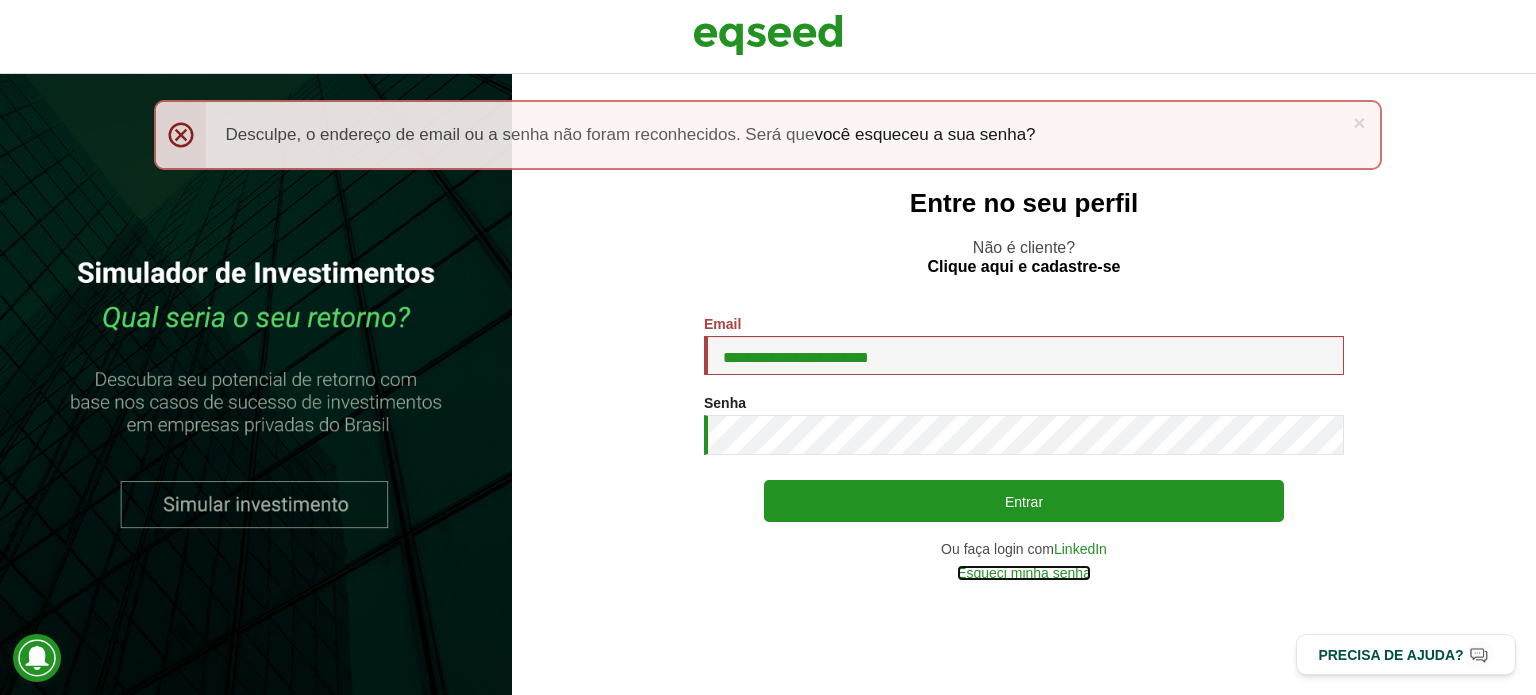 click on "Esqueci minha senha" at bounding box center (1024, 573) 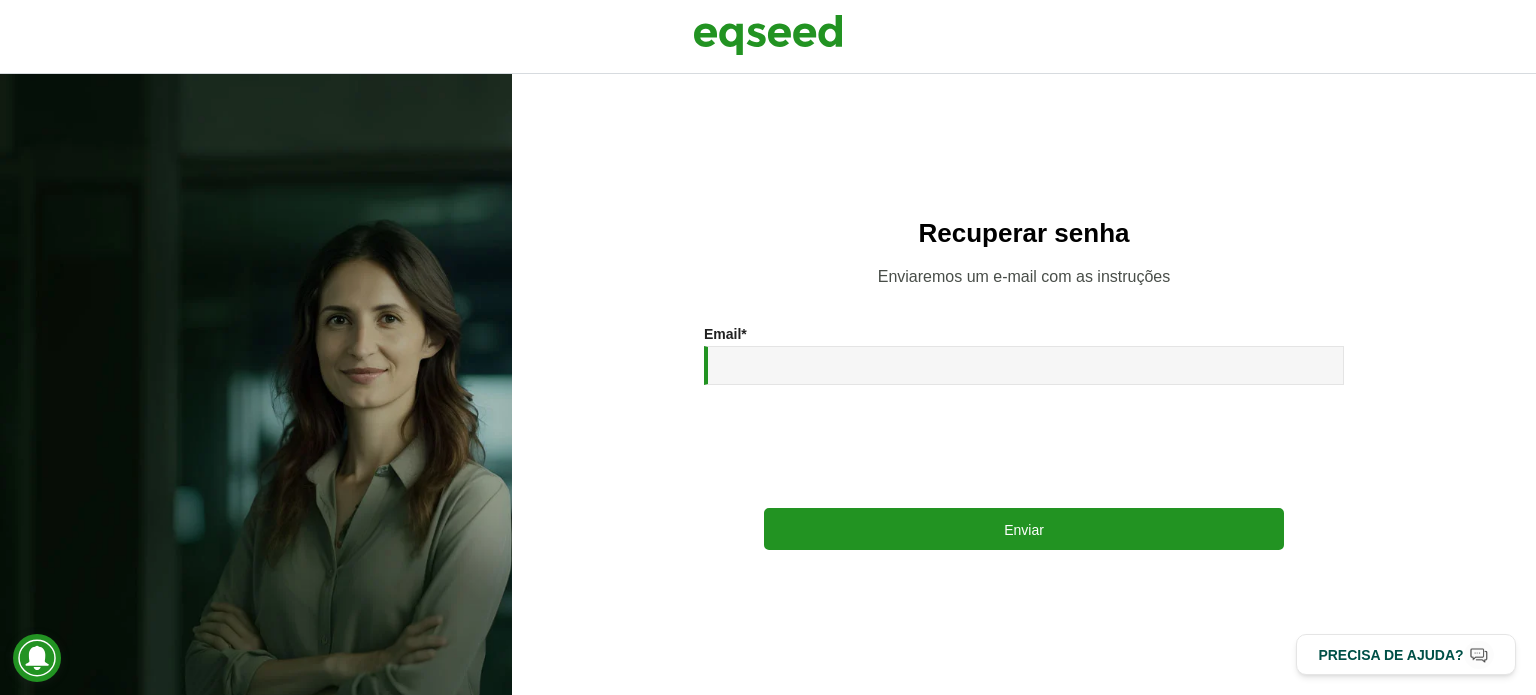 scroll, scrollTop: 0, scrollLeft: 0, axis: both 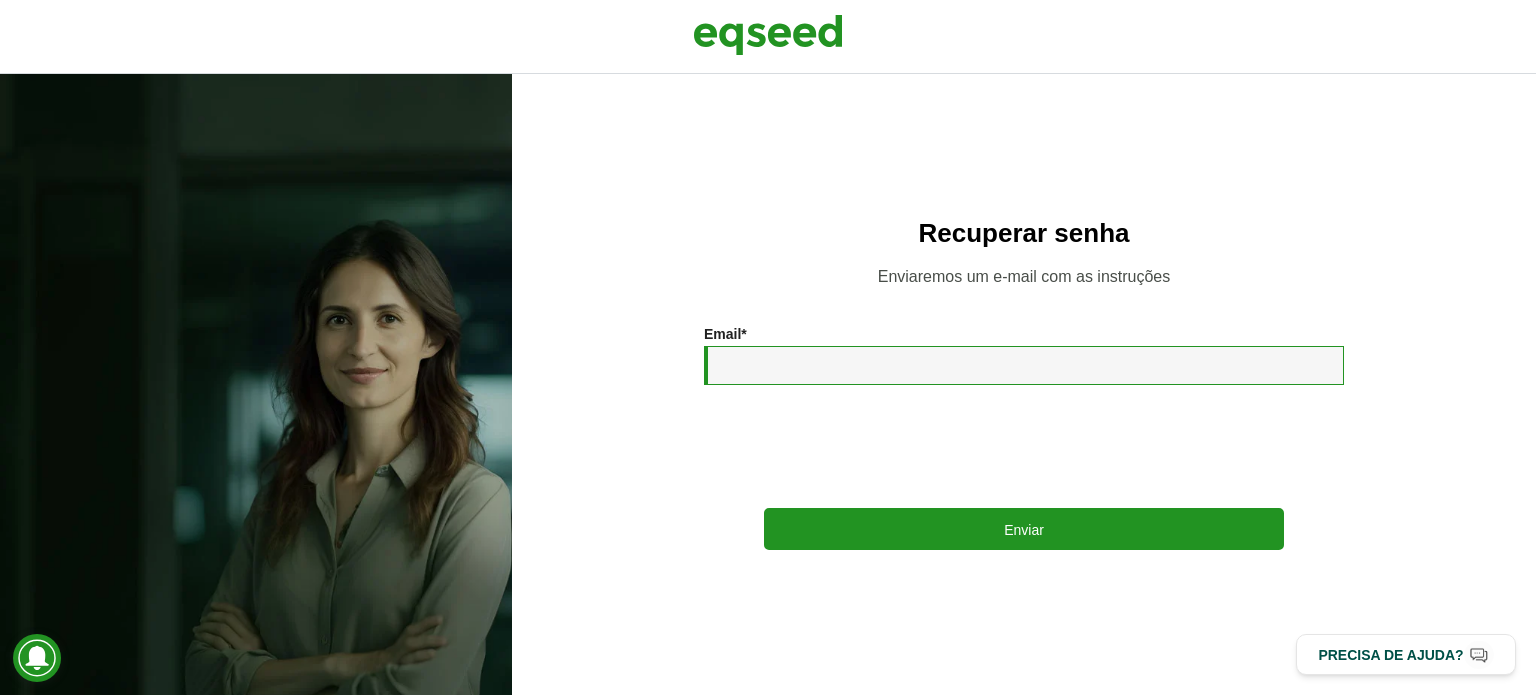 click on "Email  *" at bounding box center (1024, 365) 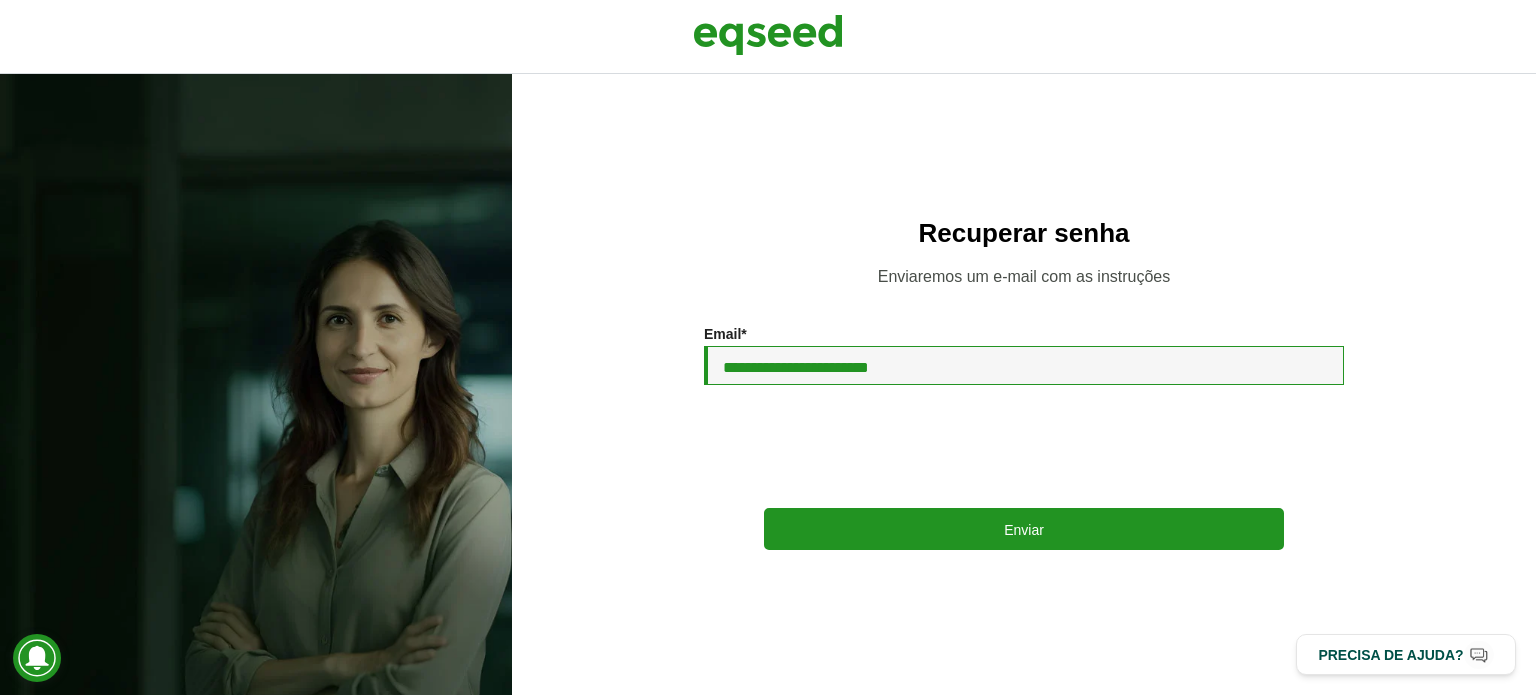type on "**********" 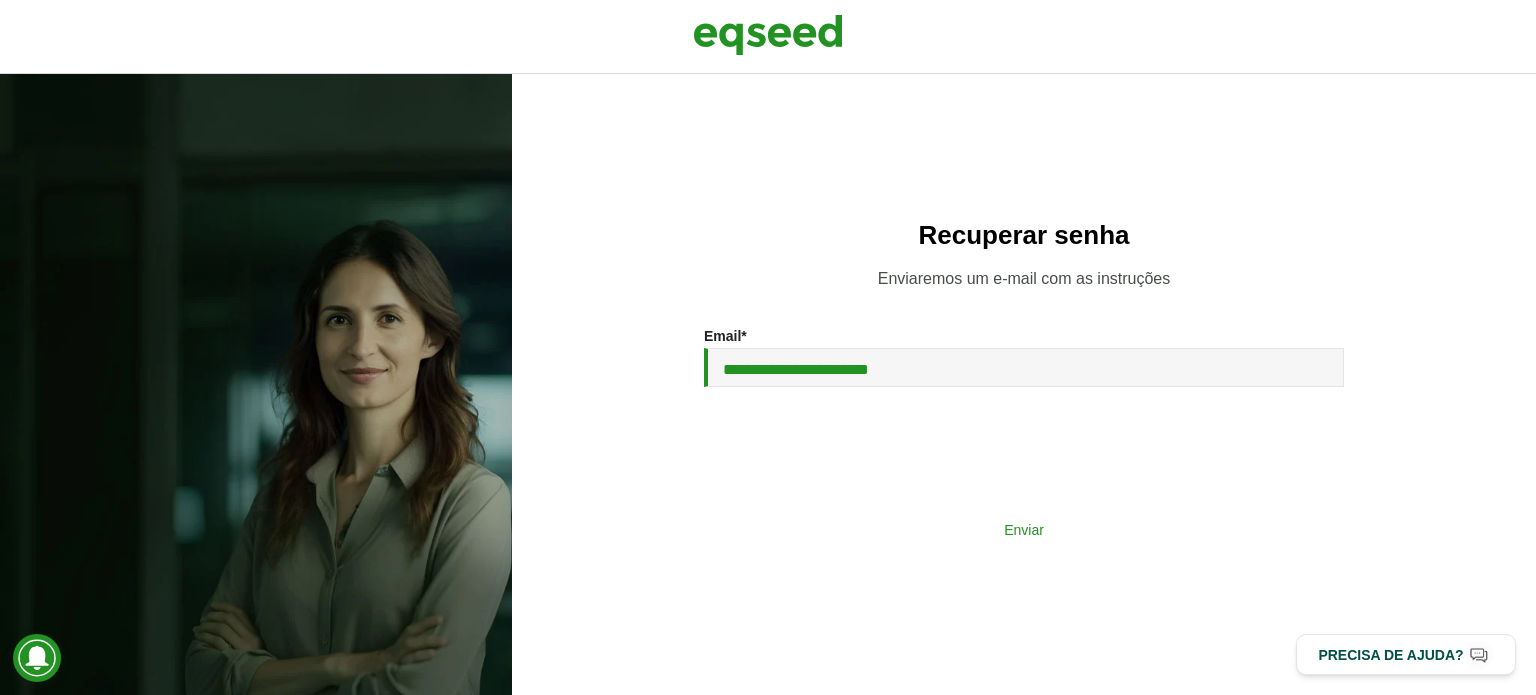 click on "Enviar" at bounding box center [1024, 529] 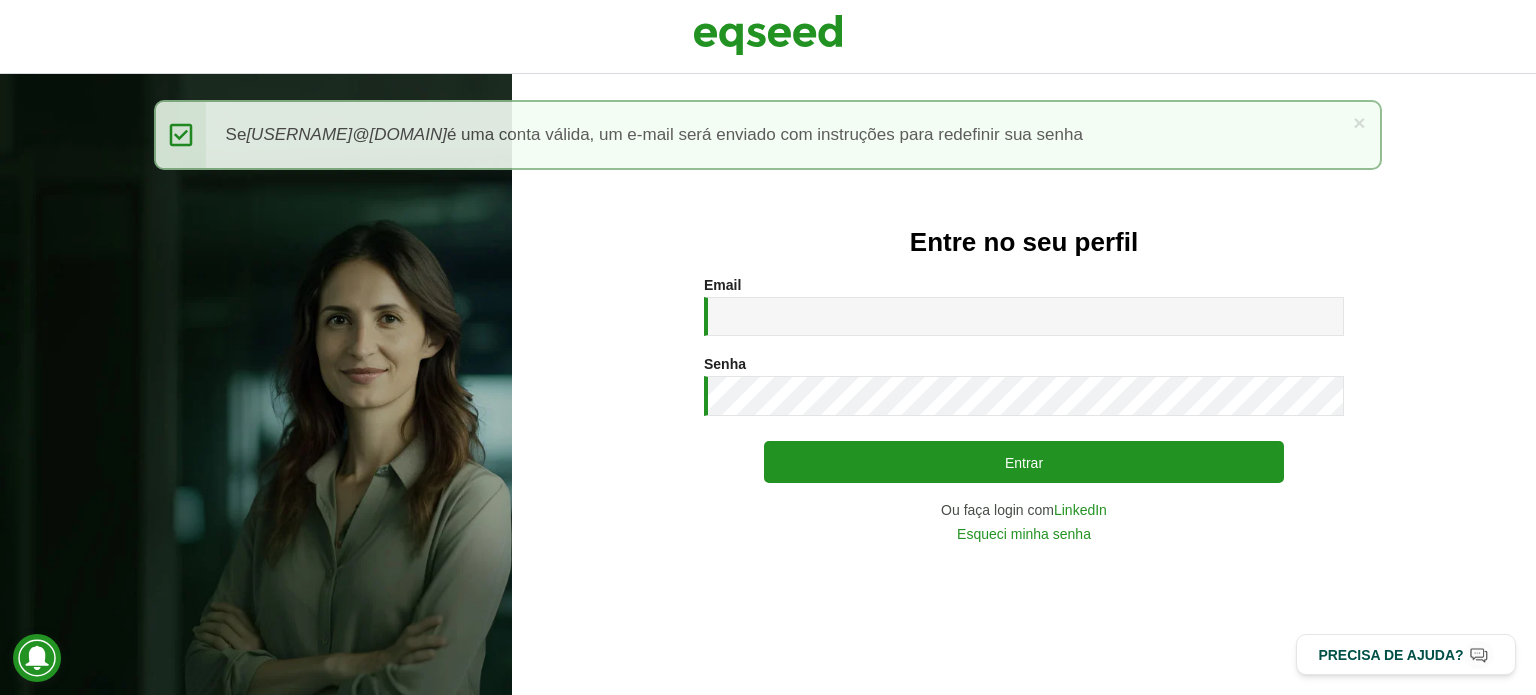 scroll, scrollTop: 0, scrollLeft: 0, axis: both 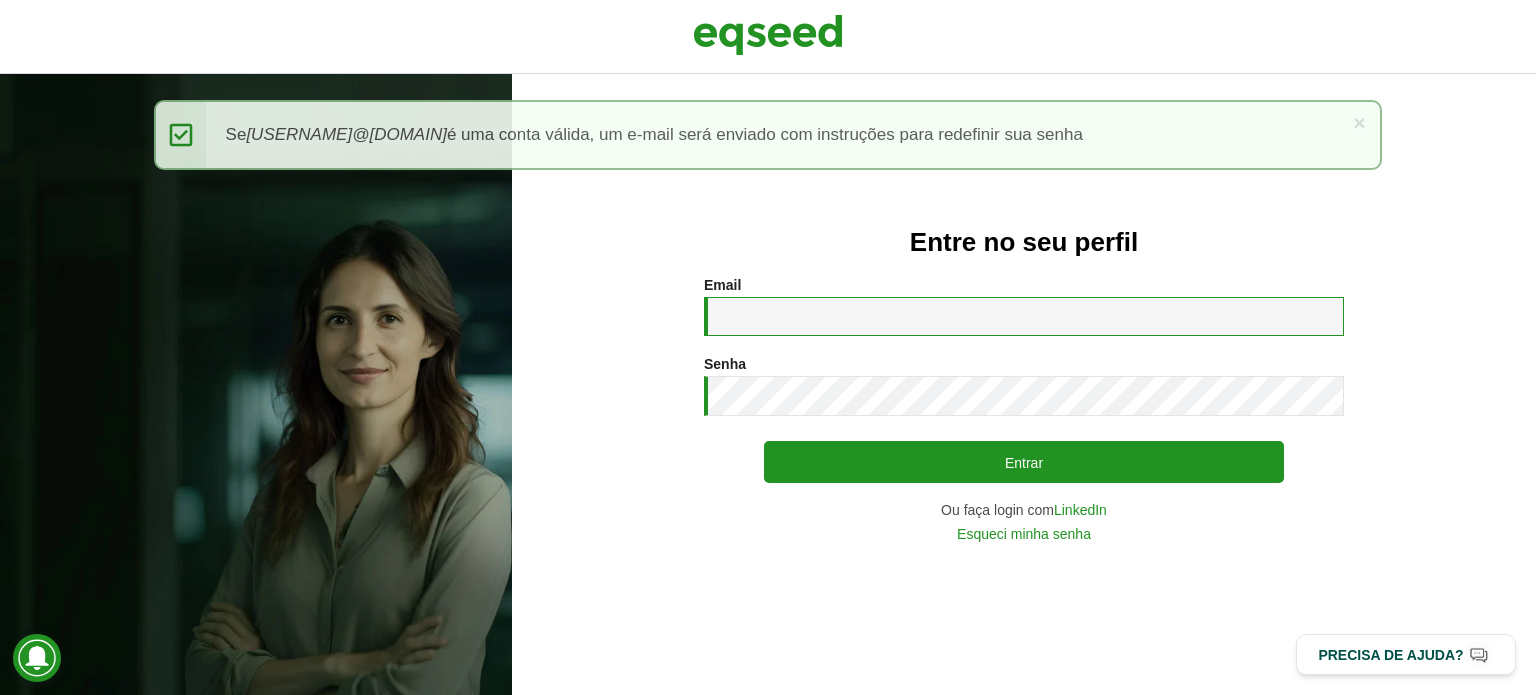 click on "Email  *" at bounding box center (1024, 316) 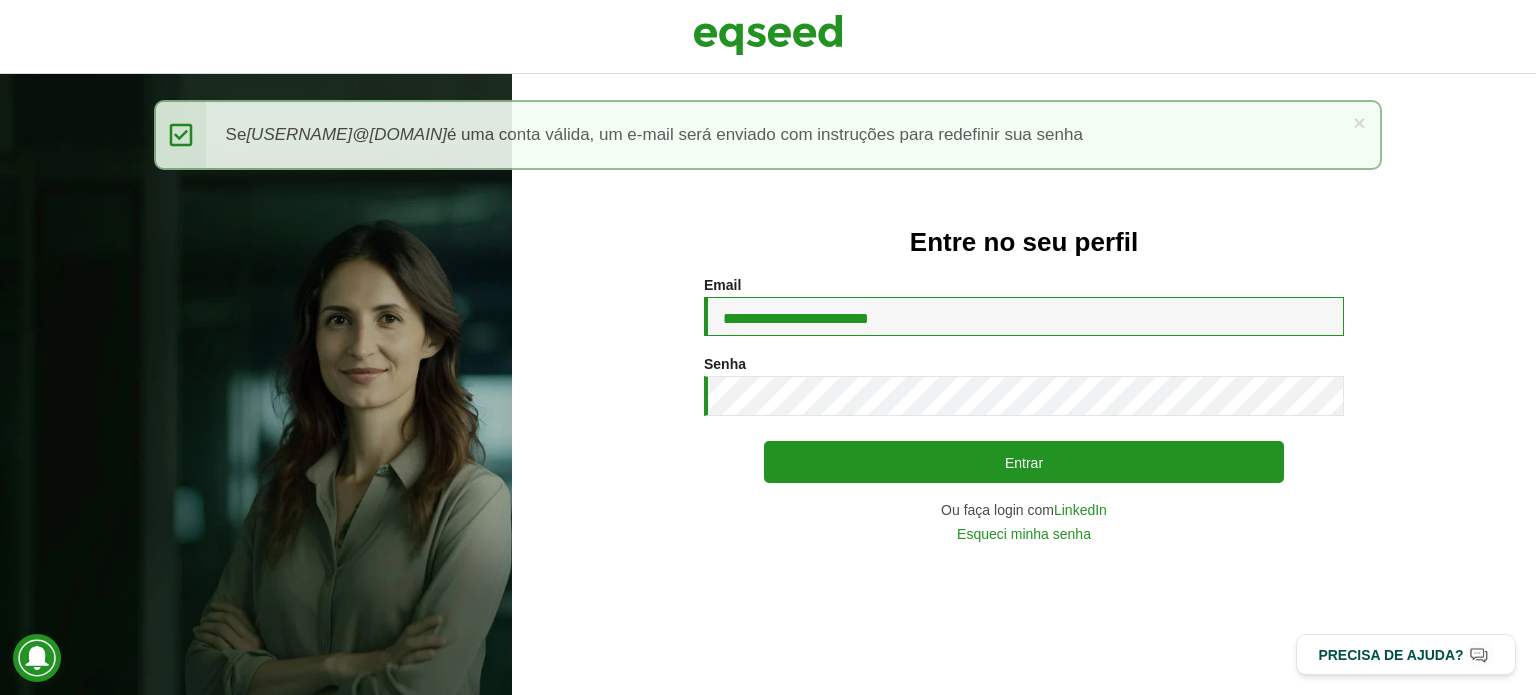 drag, startPoint x: 968, startPoint y: 327, endPoint x: 224, endPoint y: 179, distance: 758.57764 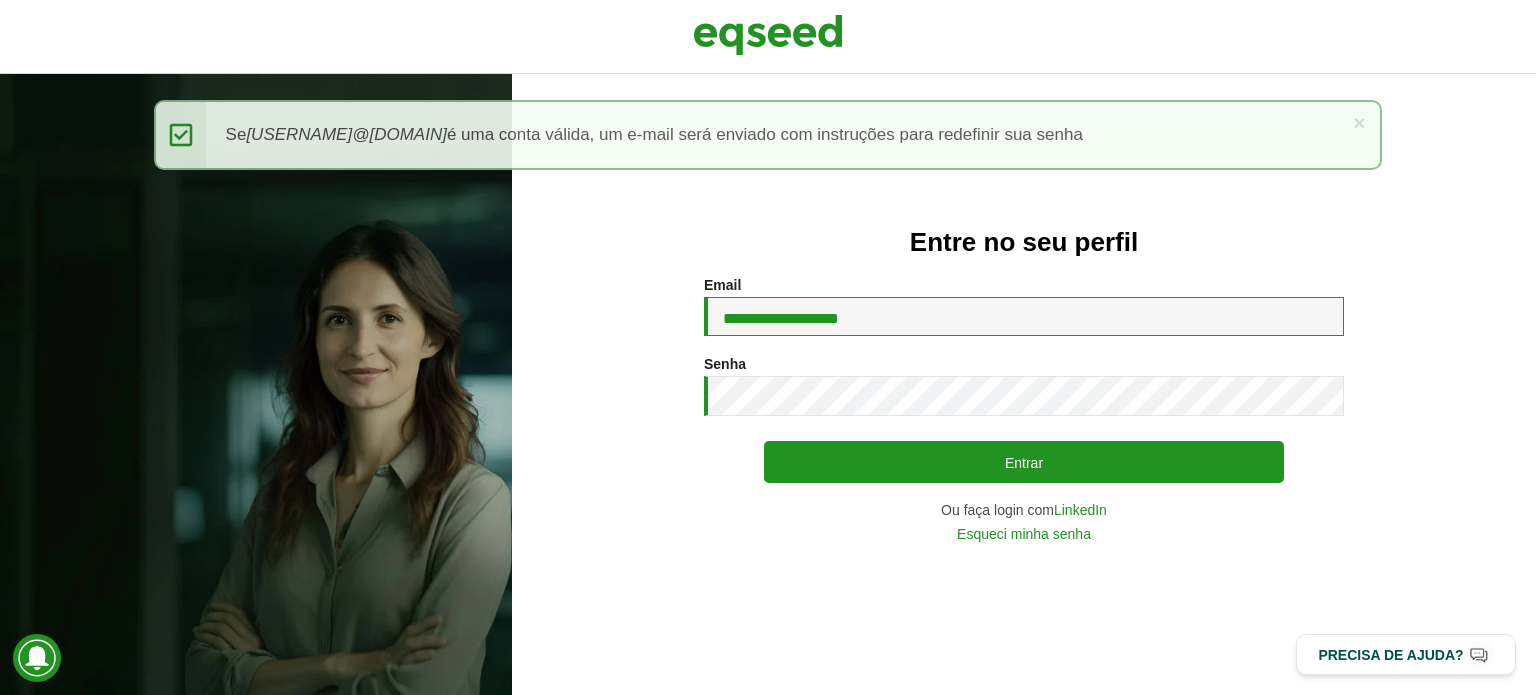 type on "**********" 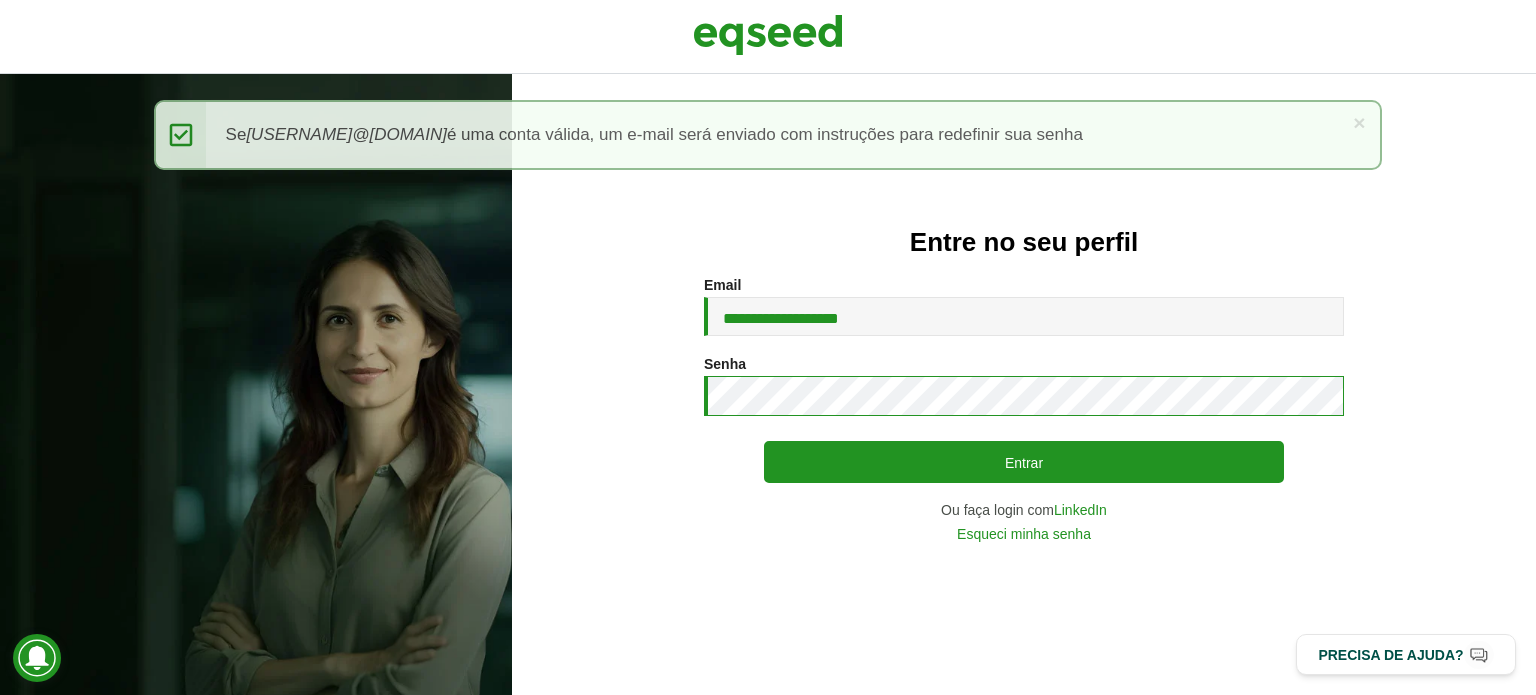 click on "Entrar" at bounding box center (1024, 462) 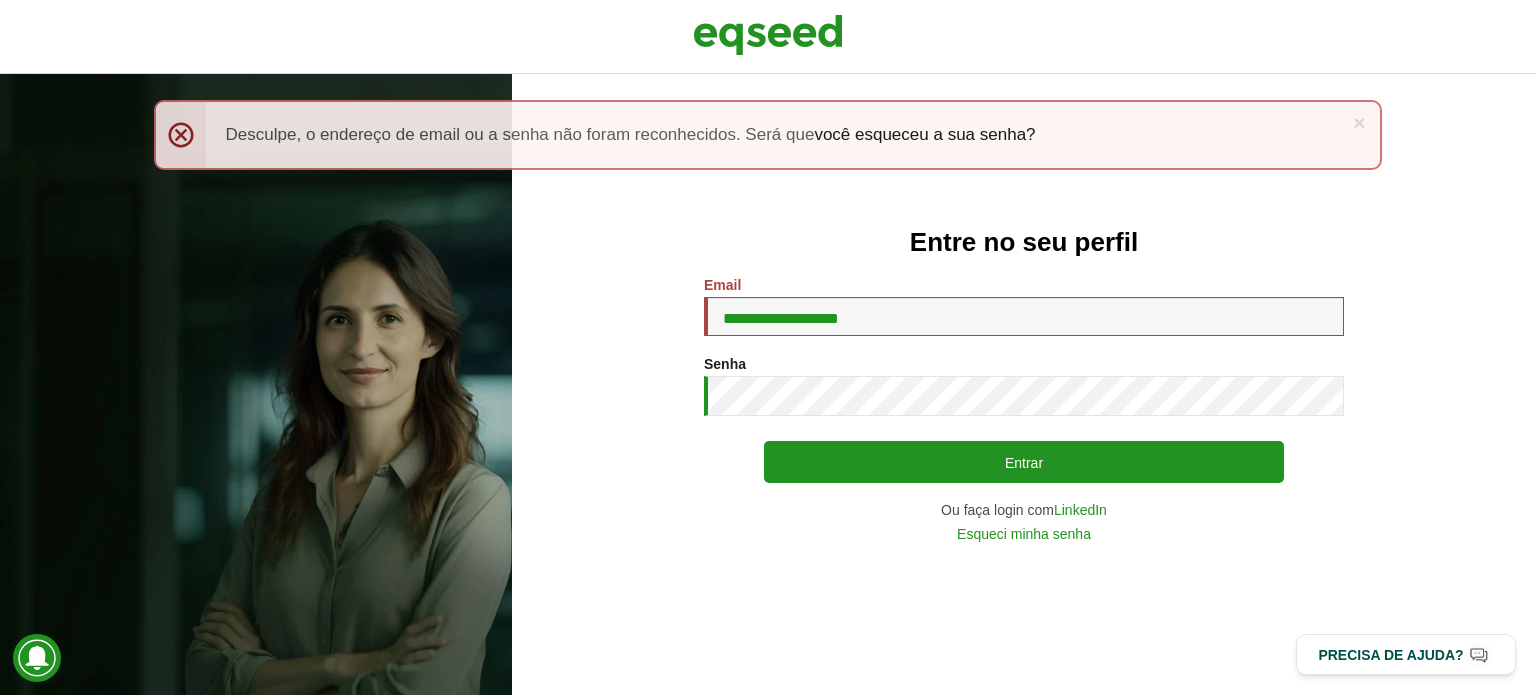 scroll, scrollTop: 0, scrollLeft: 0, axis: both 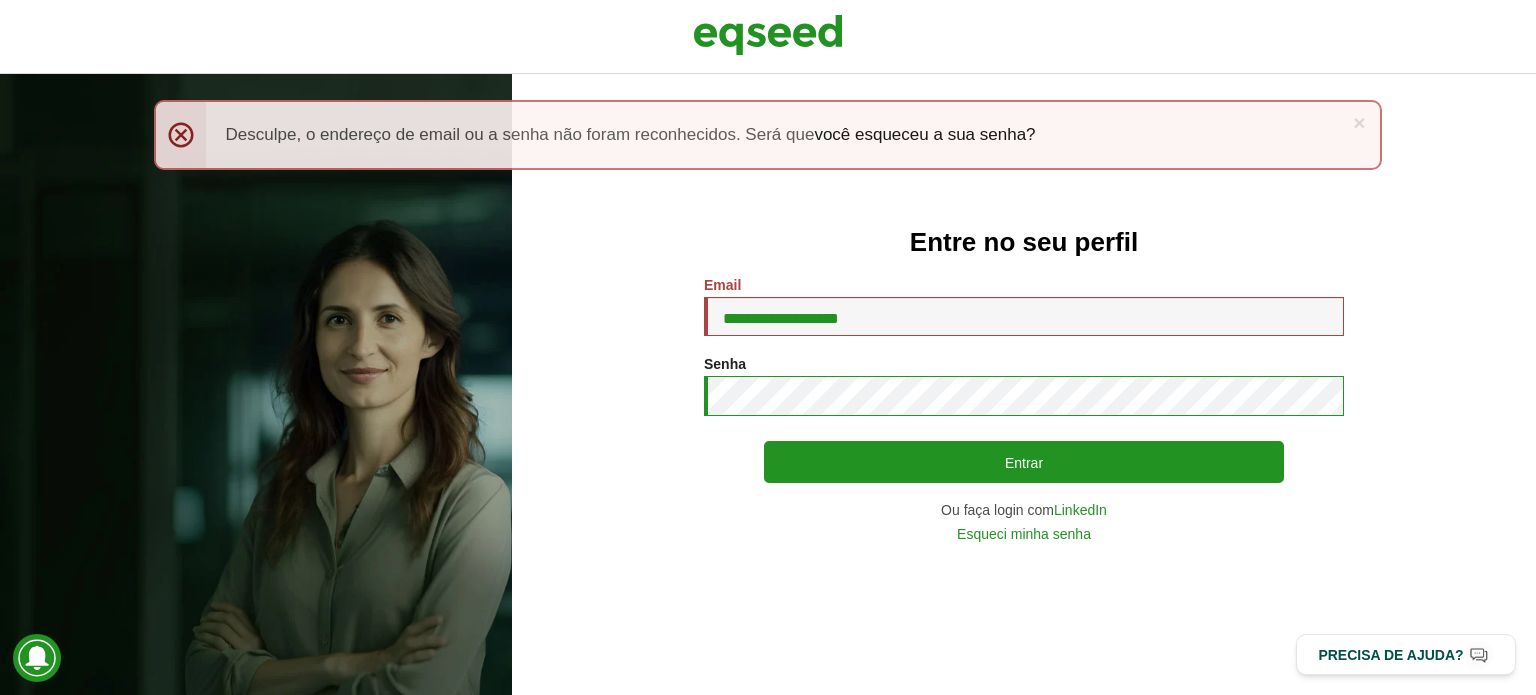 click on "Entrar" at bounding box center [1024, 462] 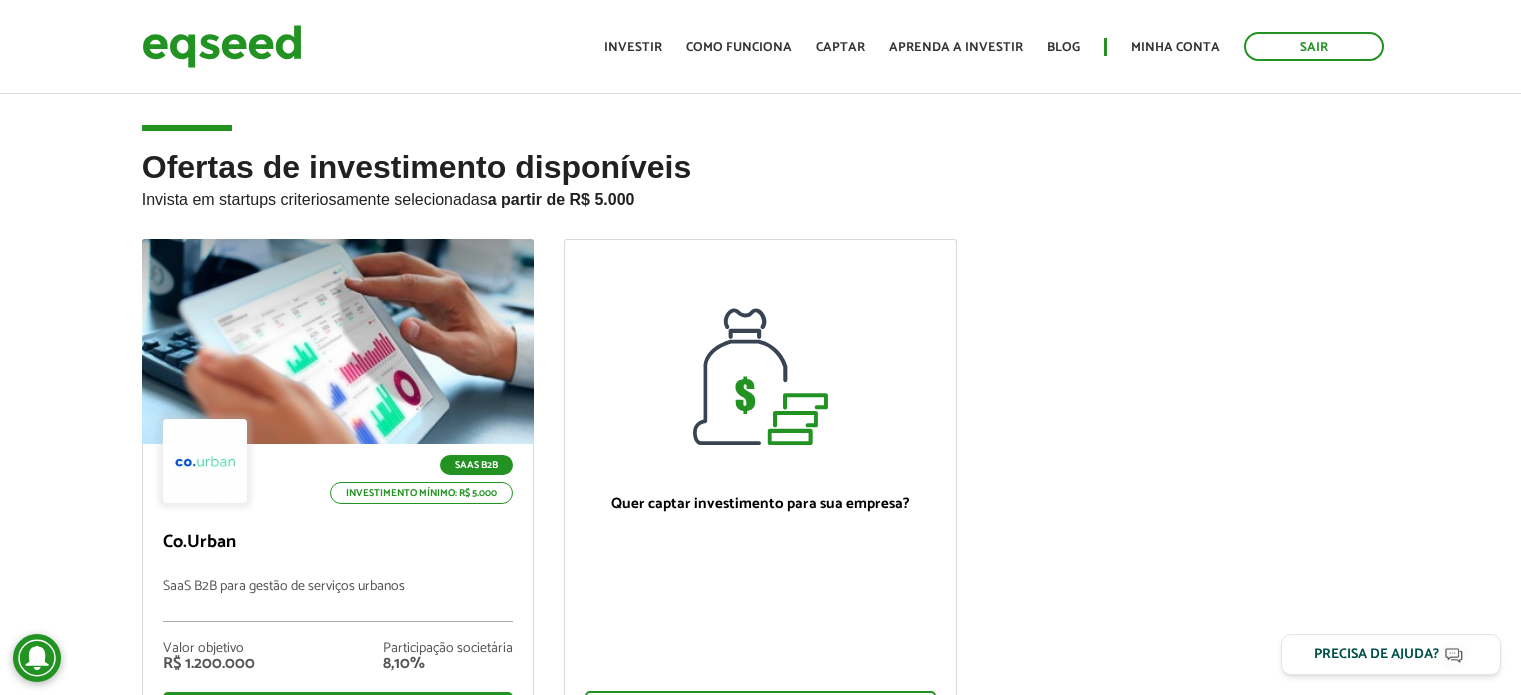 scroll, scrollTop: 0, scrollLeft: 0, axis: both 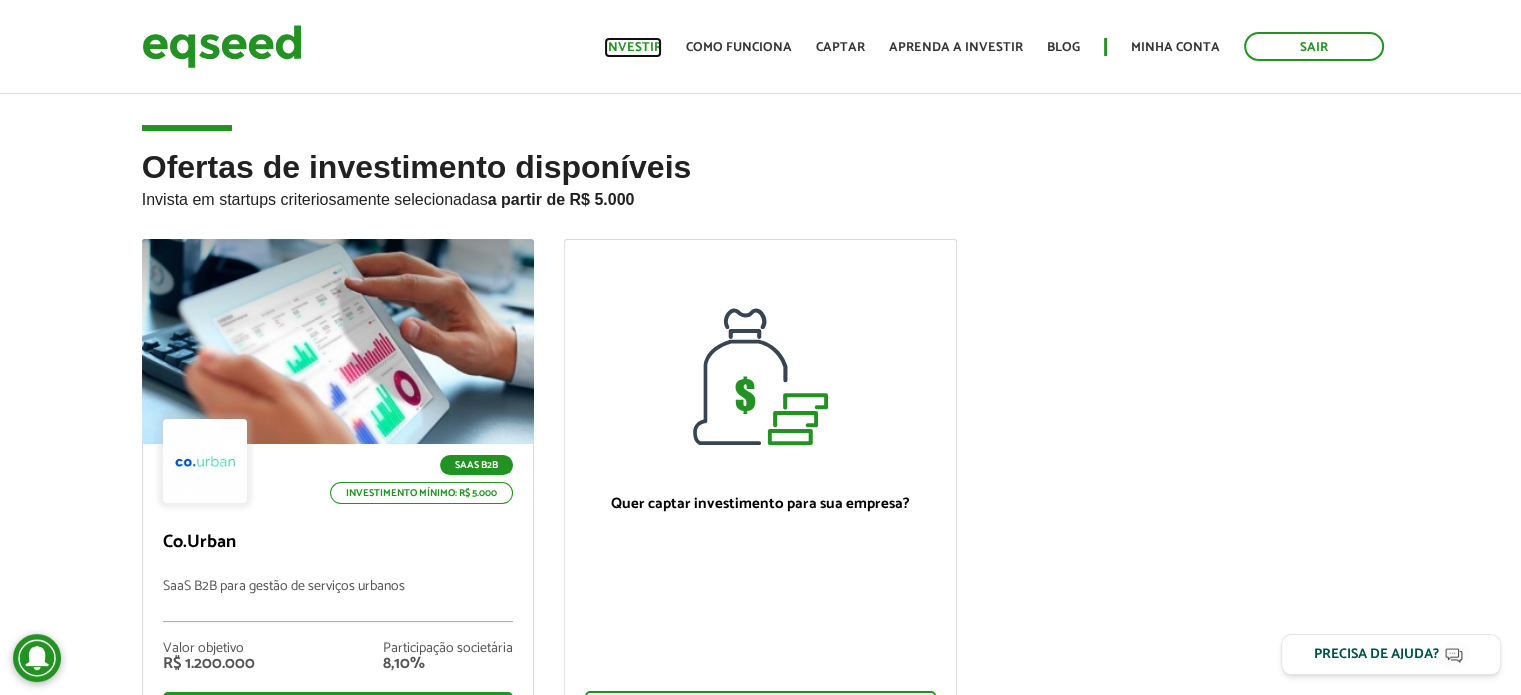 click on "Investir" at bounding box center [633, 47] 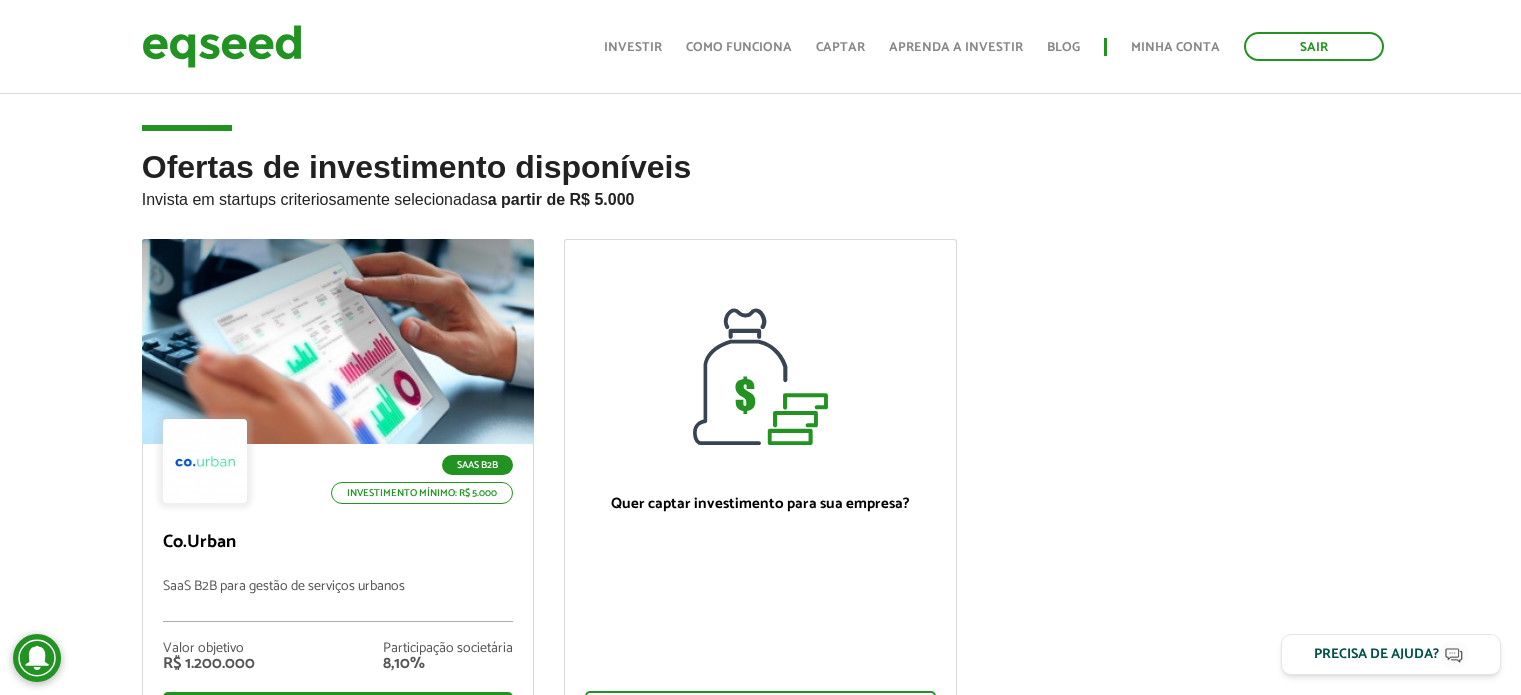 scroll, scrollTop: 900, scrollLeft: 0, axis: vertical 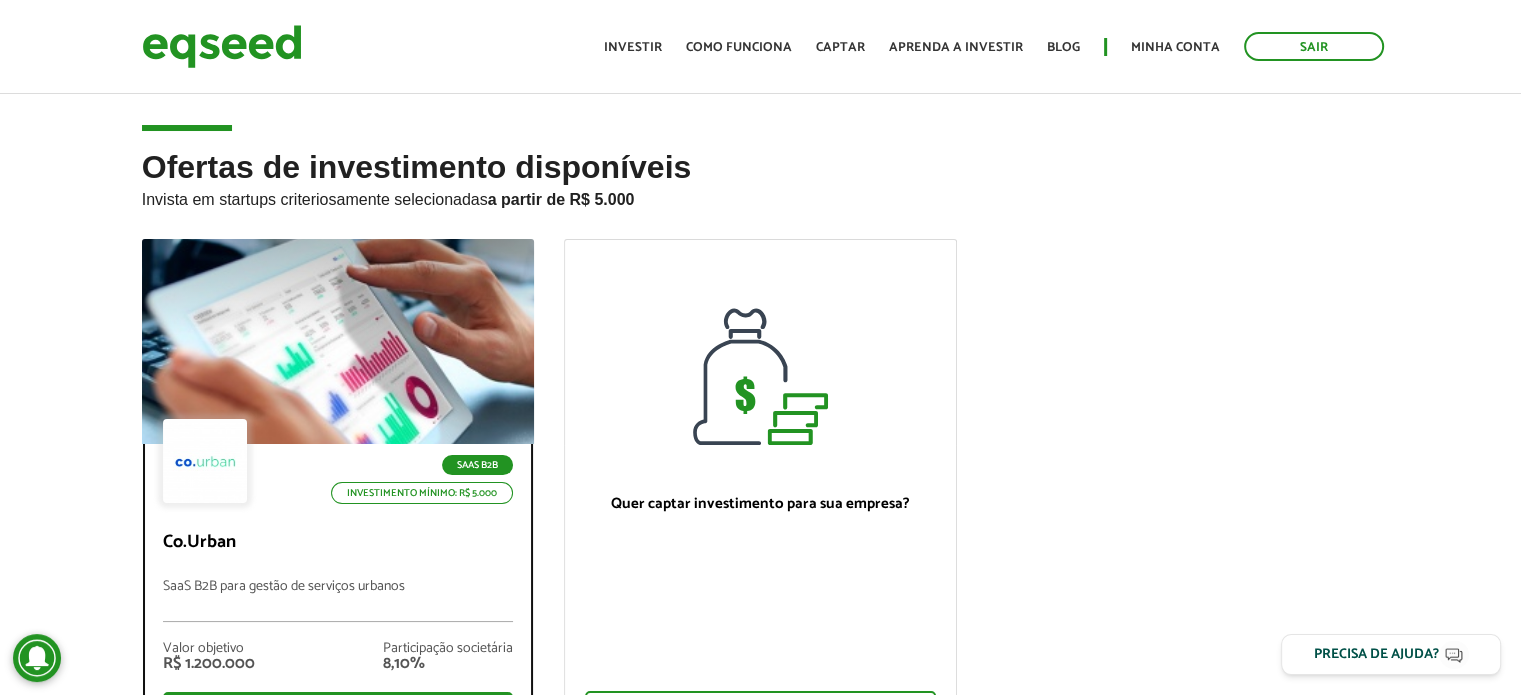 click at bounding box center [337, 342] 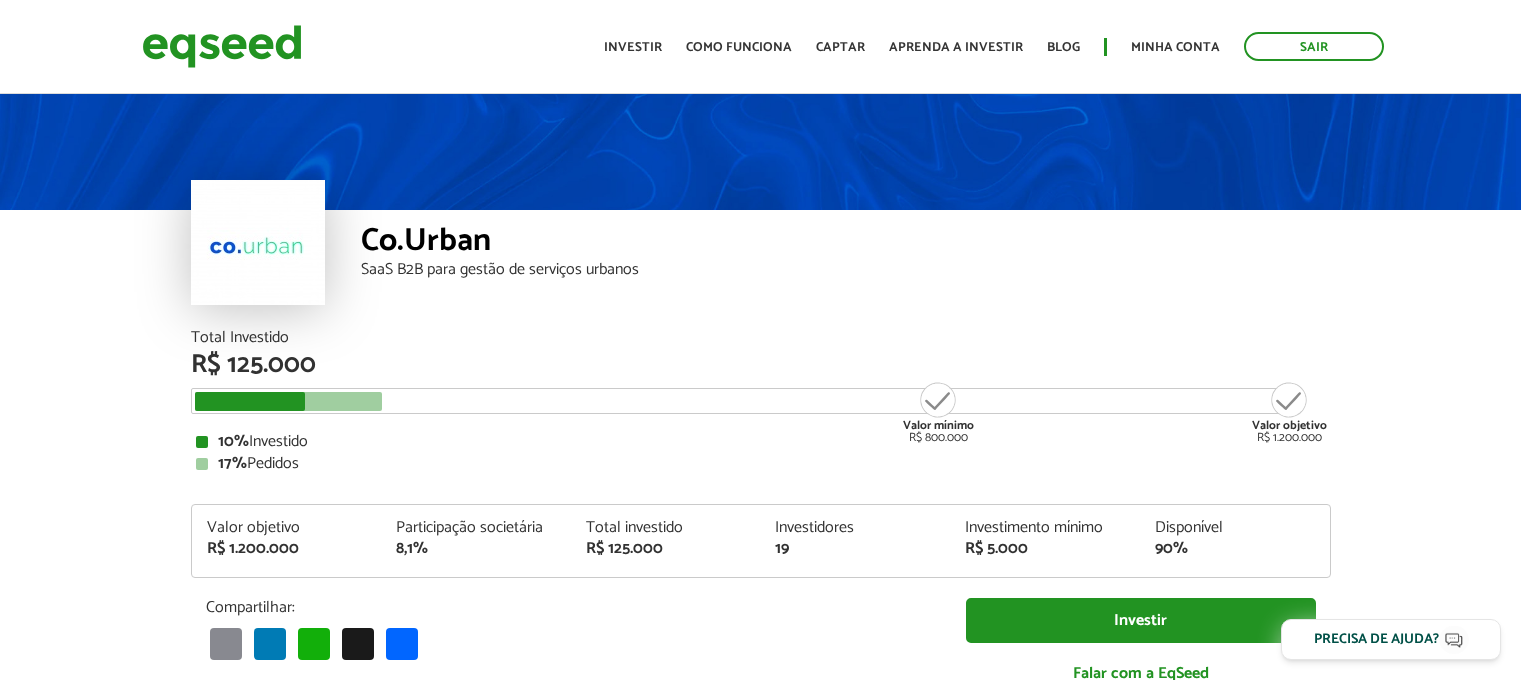 scroll, scrollTop: 0, scrollLeft: 0, axis: both 